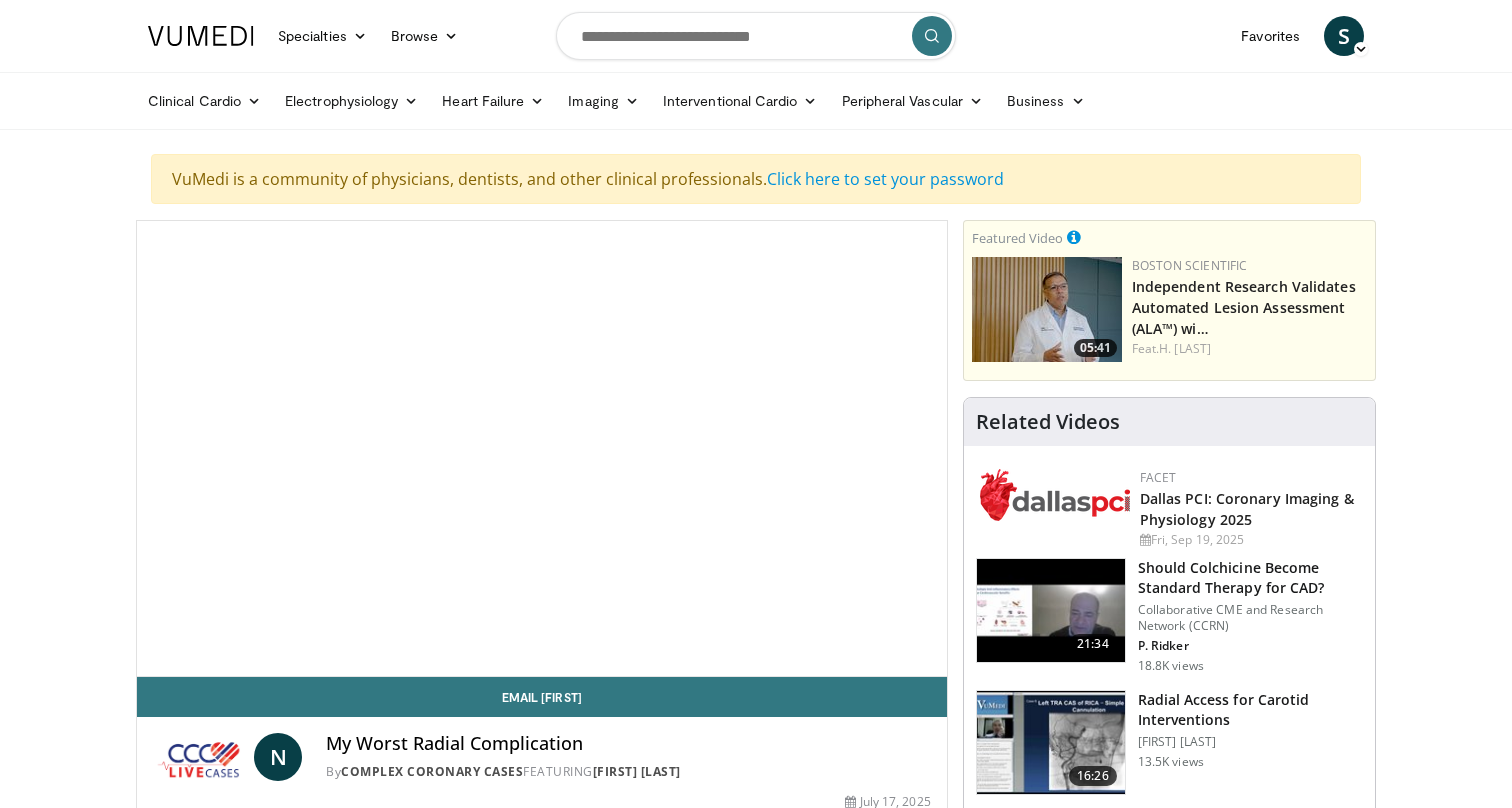 scroll, scrollTop: 0, scrollLeft: 0, axis: both 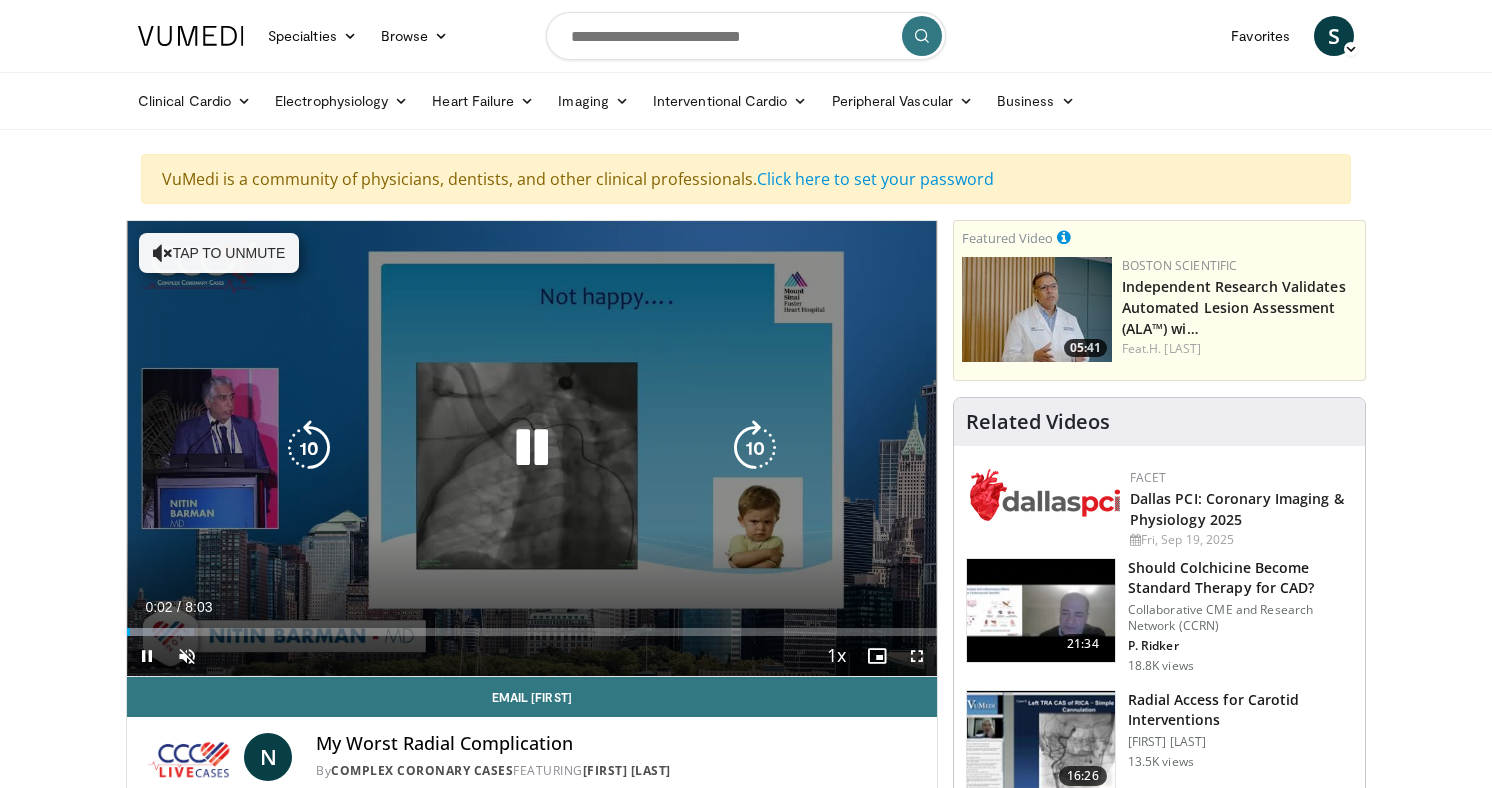 click on "Tap to unmute" at bounding box center [219, 253] 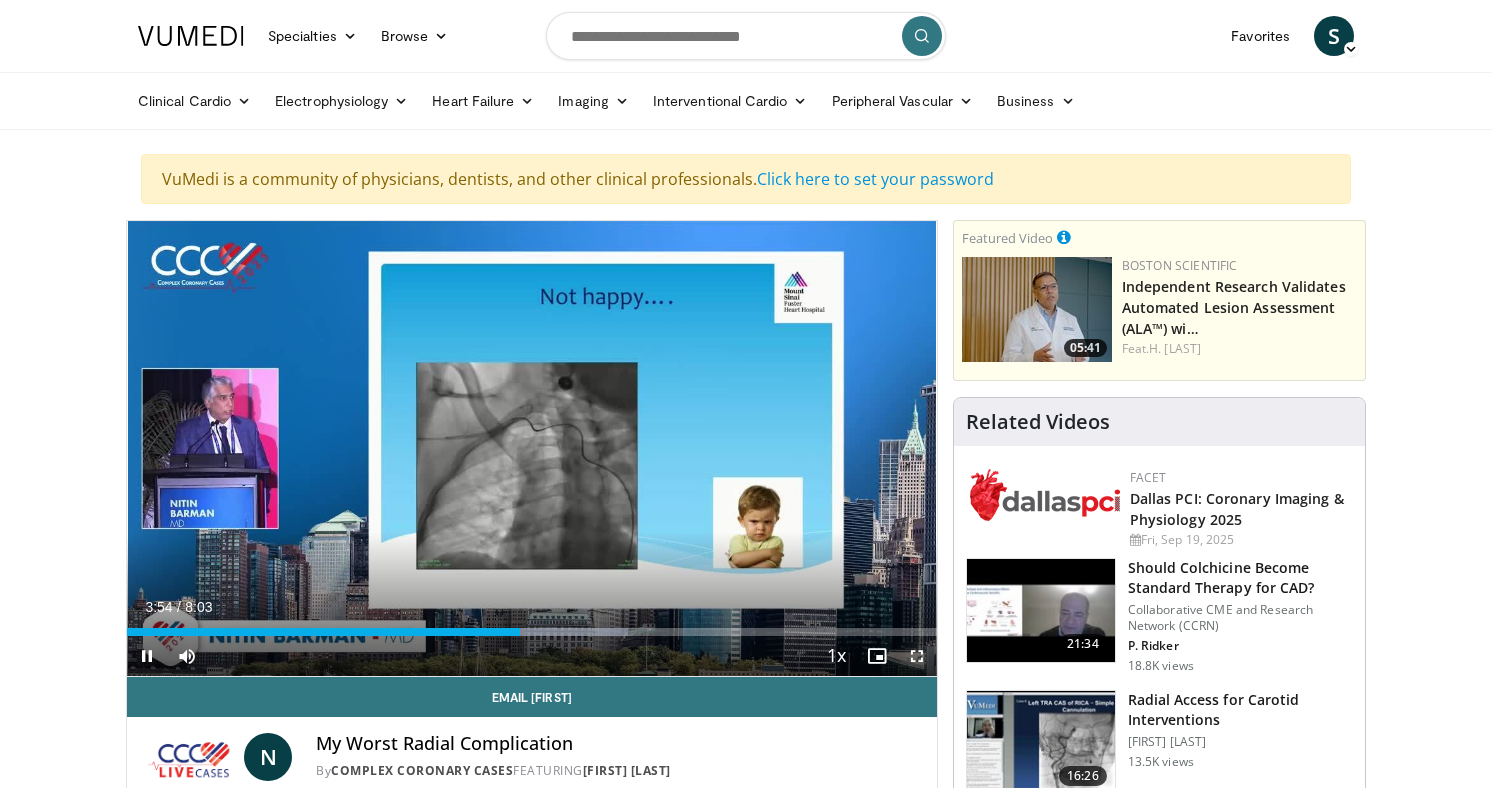 click at bounding box center (917, 656) 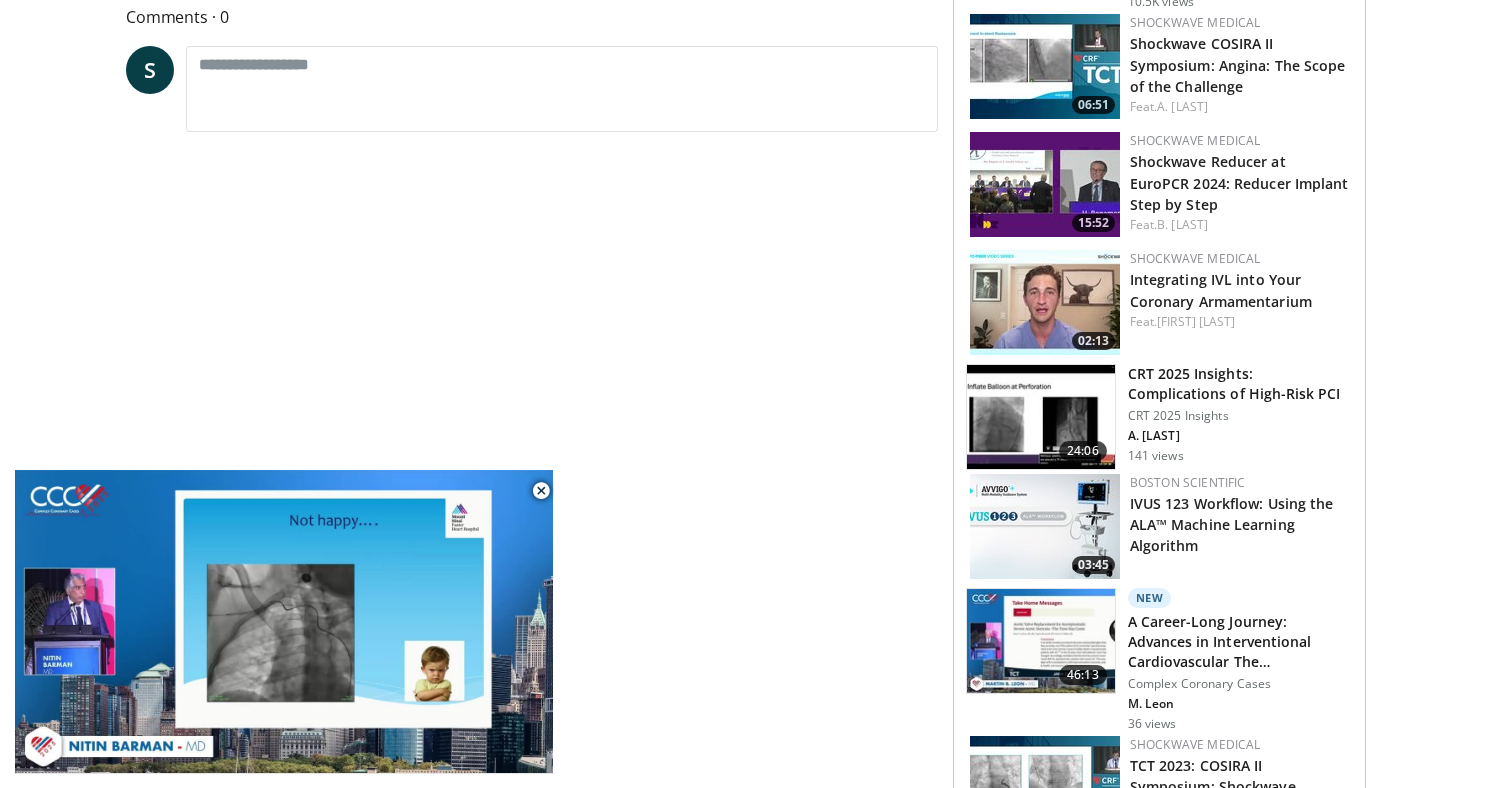 scroll, scrollTop: 922, scrollLeft: 0, axis: vertical 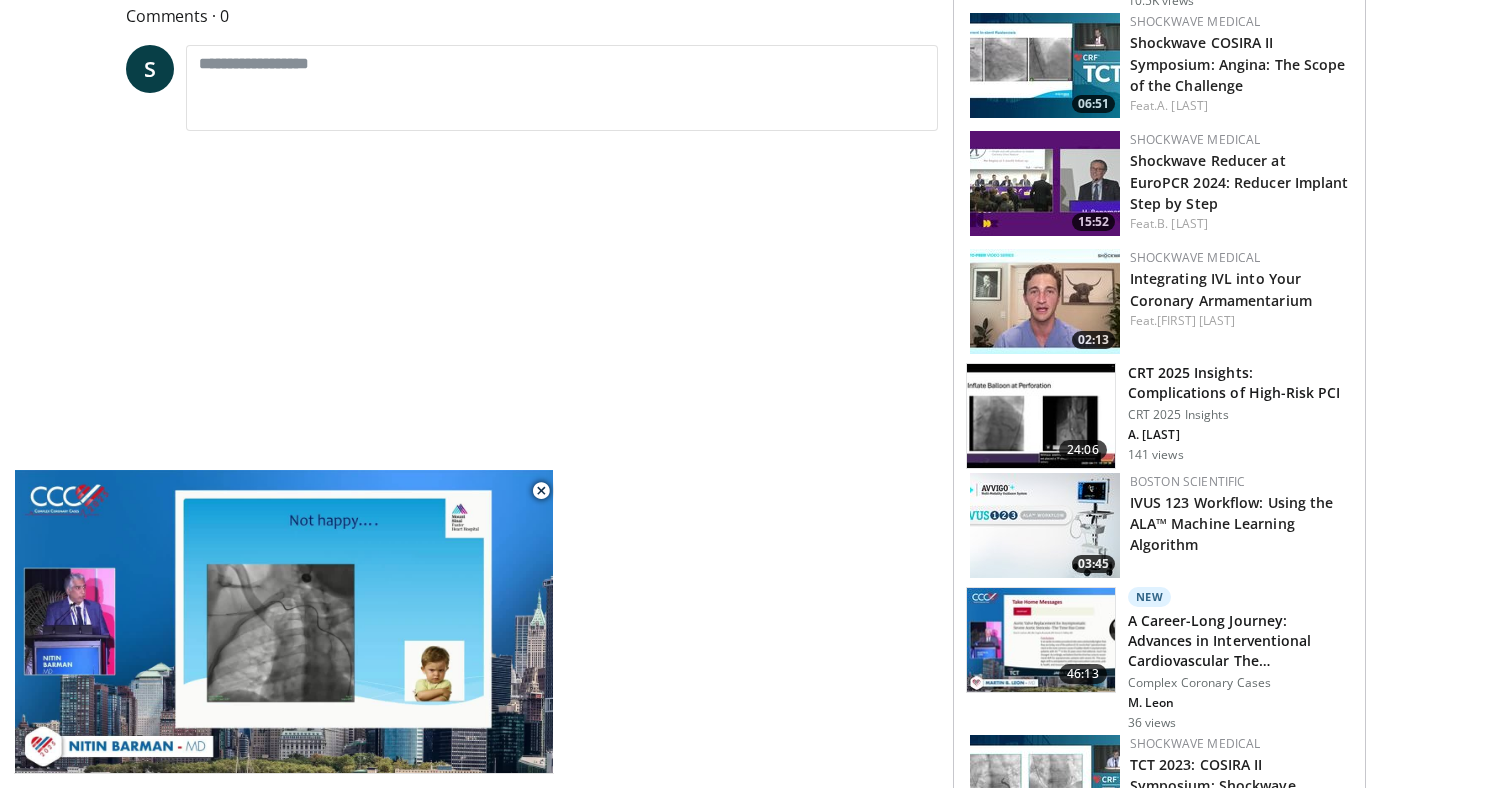 click at bounding box center [1041, 416] 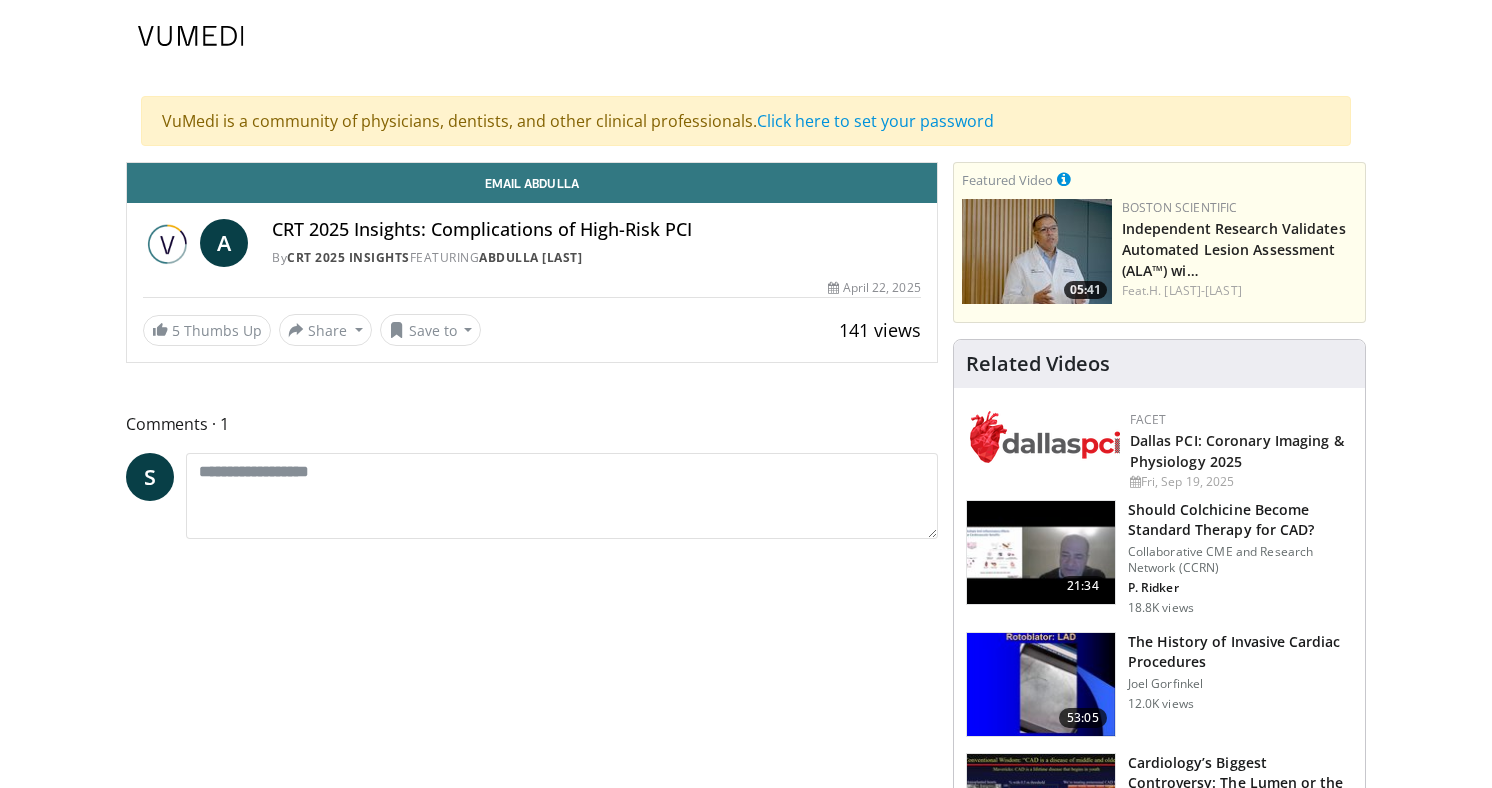 scroll, scrollTop: 0, scrollLeft: 0, axis: both 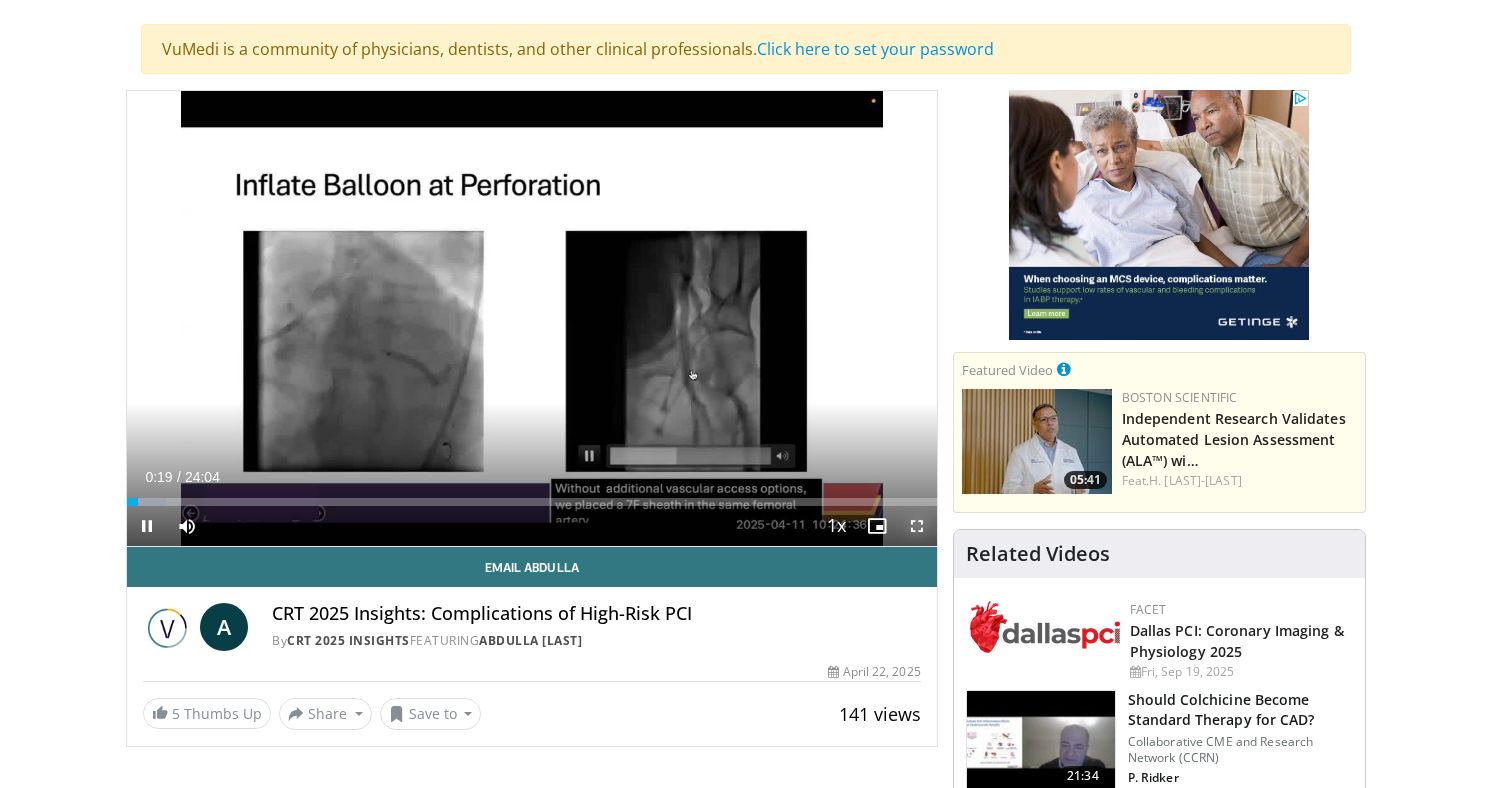 click at bounding box center (917, 526) 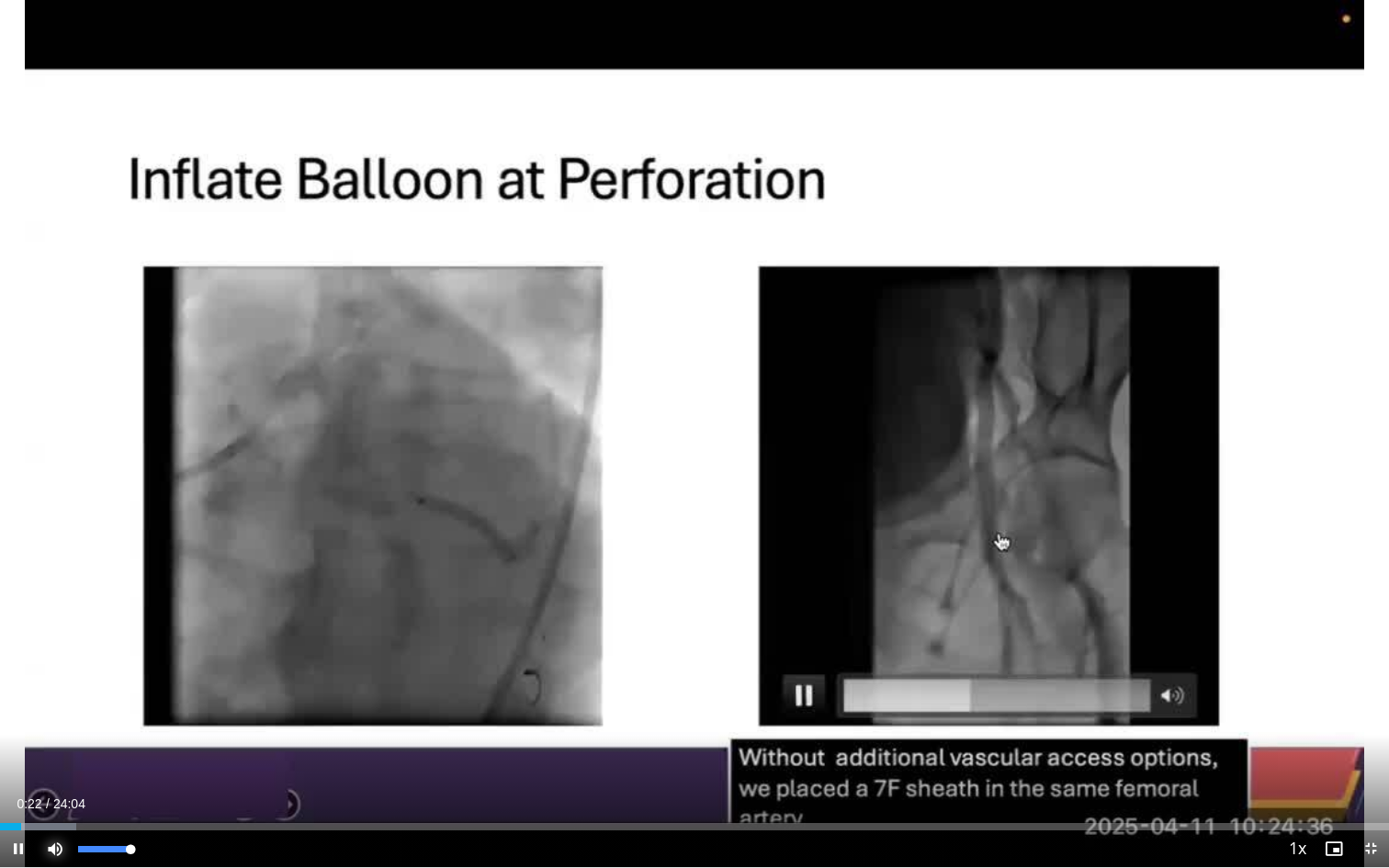 click at bounding box center (55, 849) 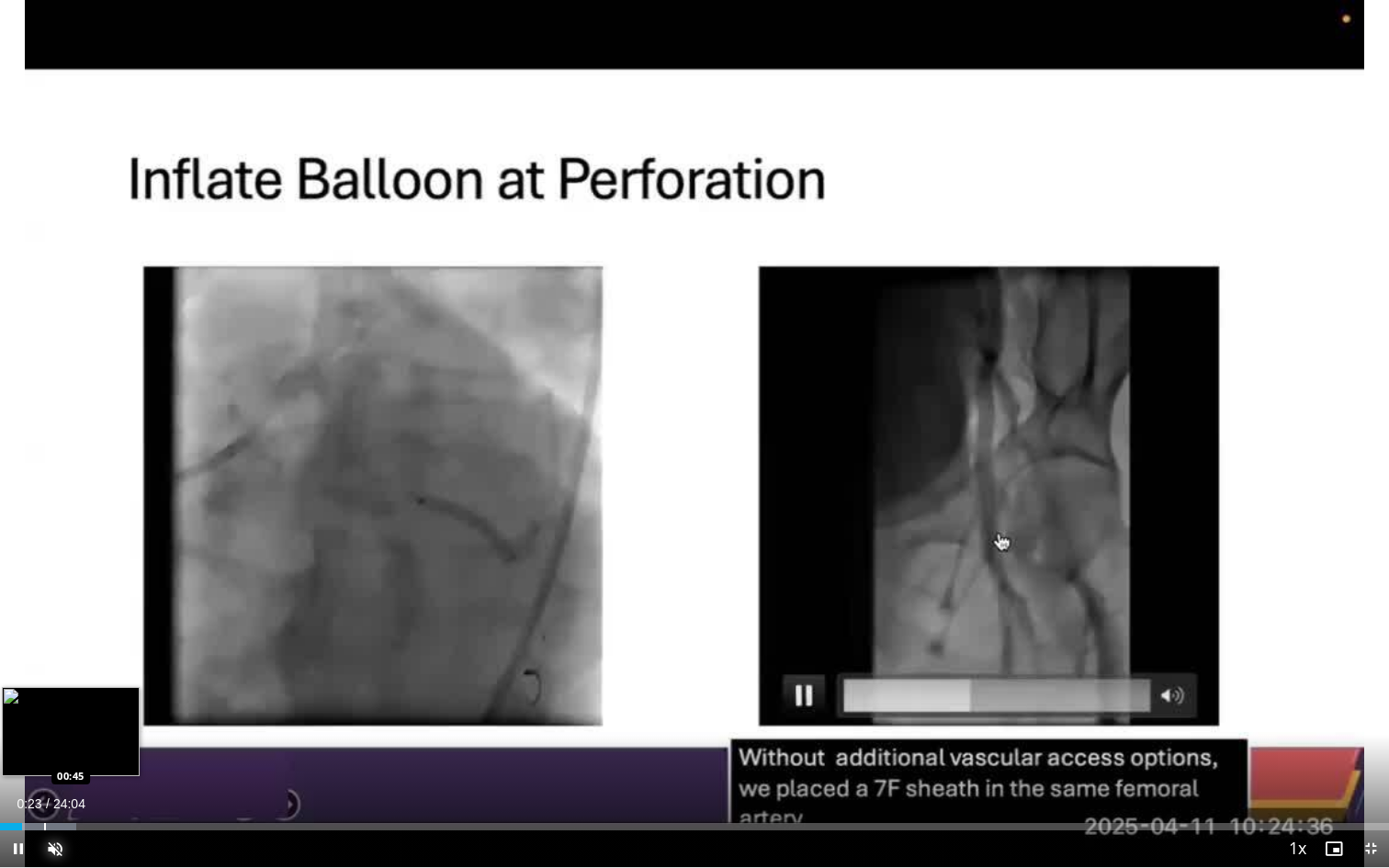click on "Loaded :  5.52% 00:23 00:45" at bounding box center (694, 821) 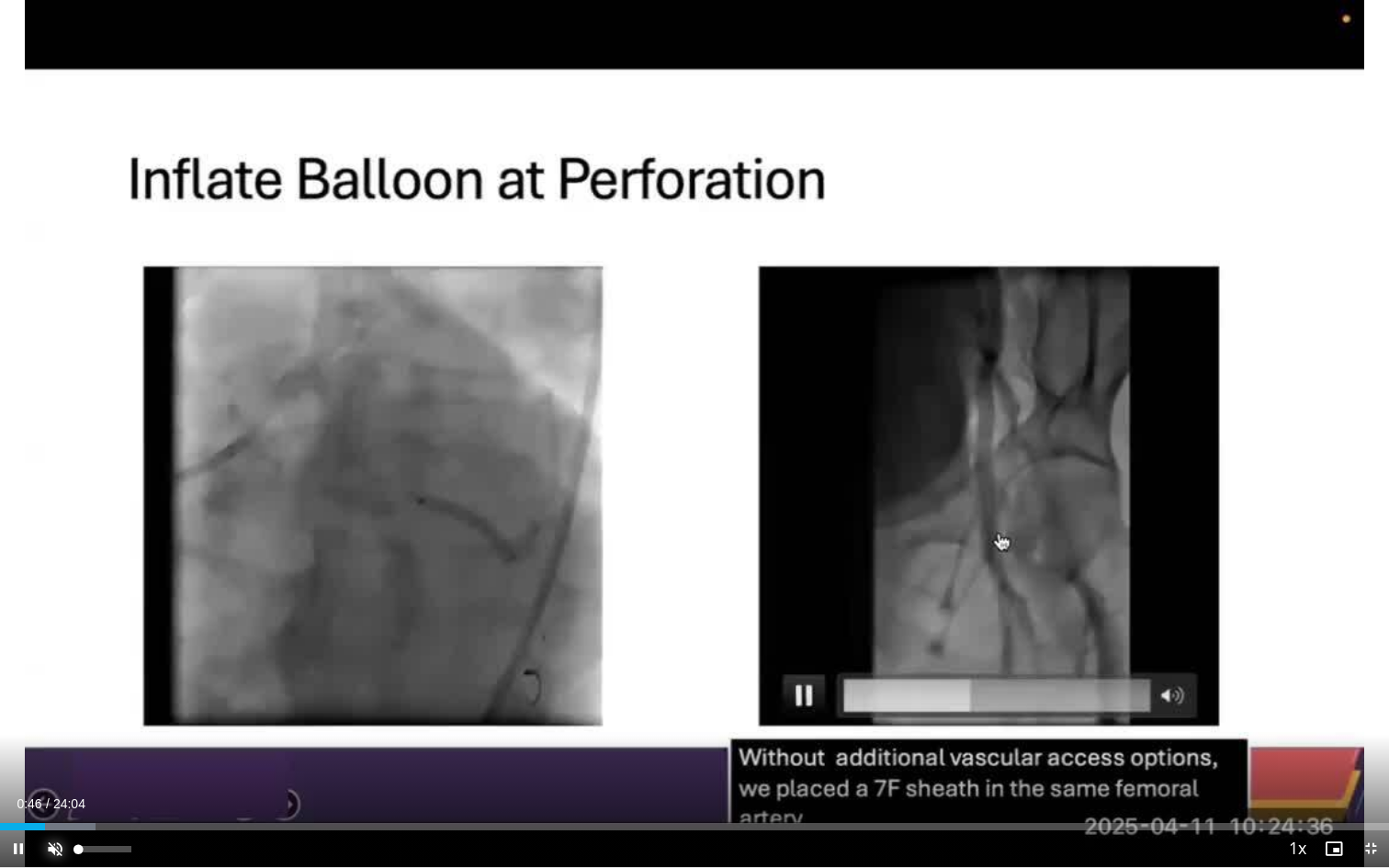 click at bounding box center (55, 849) 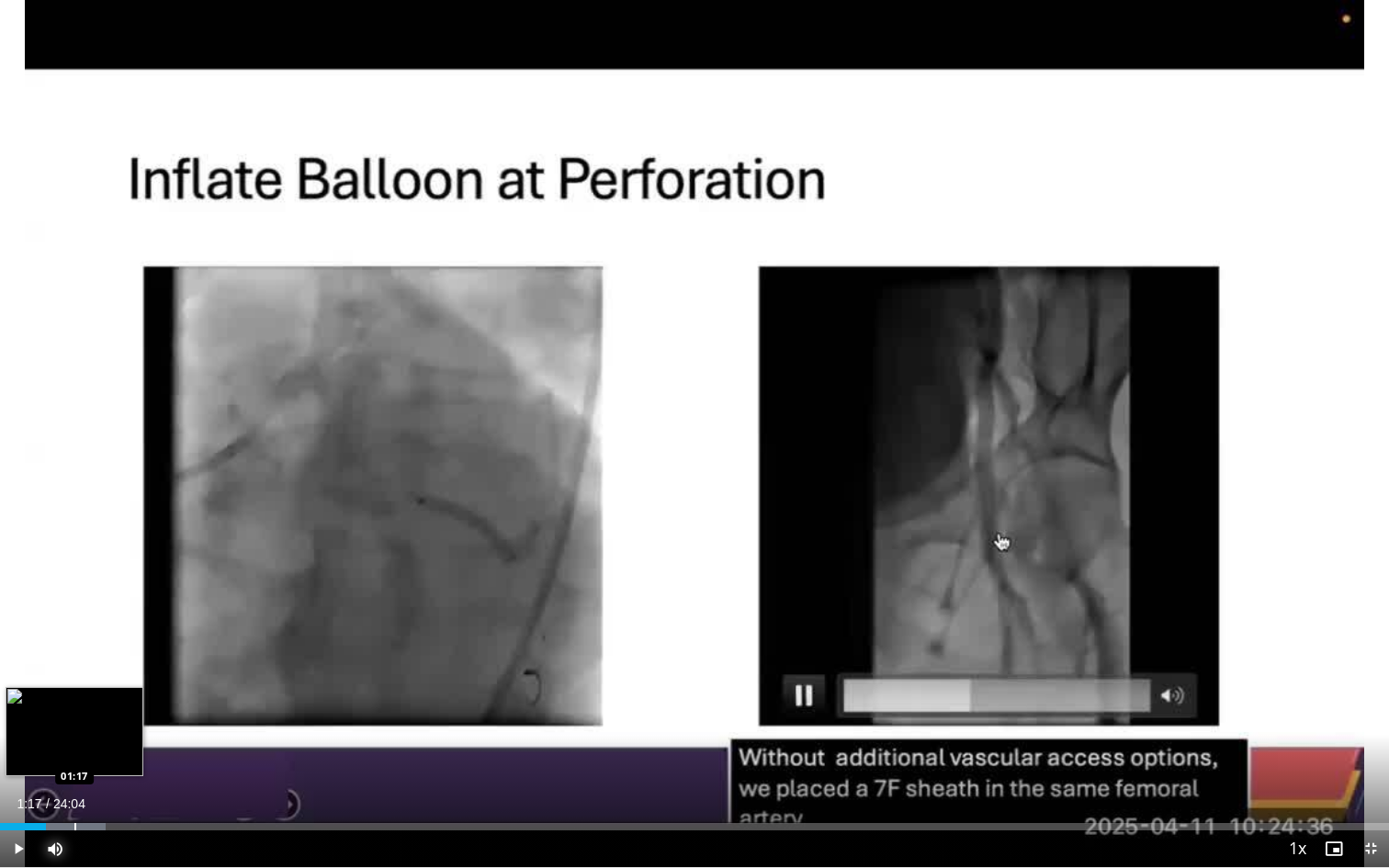 click at bounding box center [75, 827] 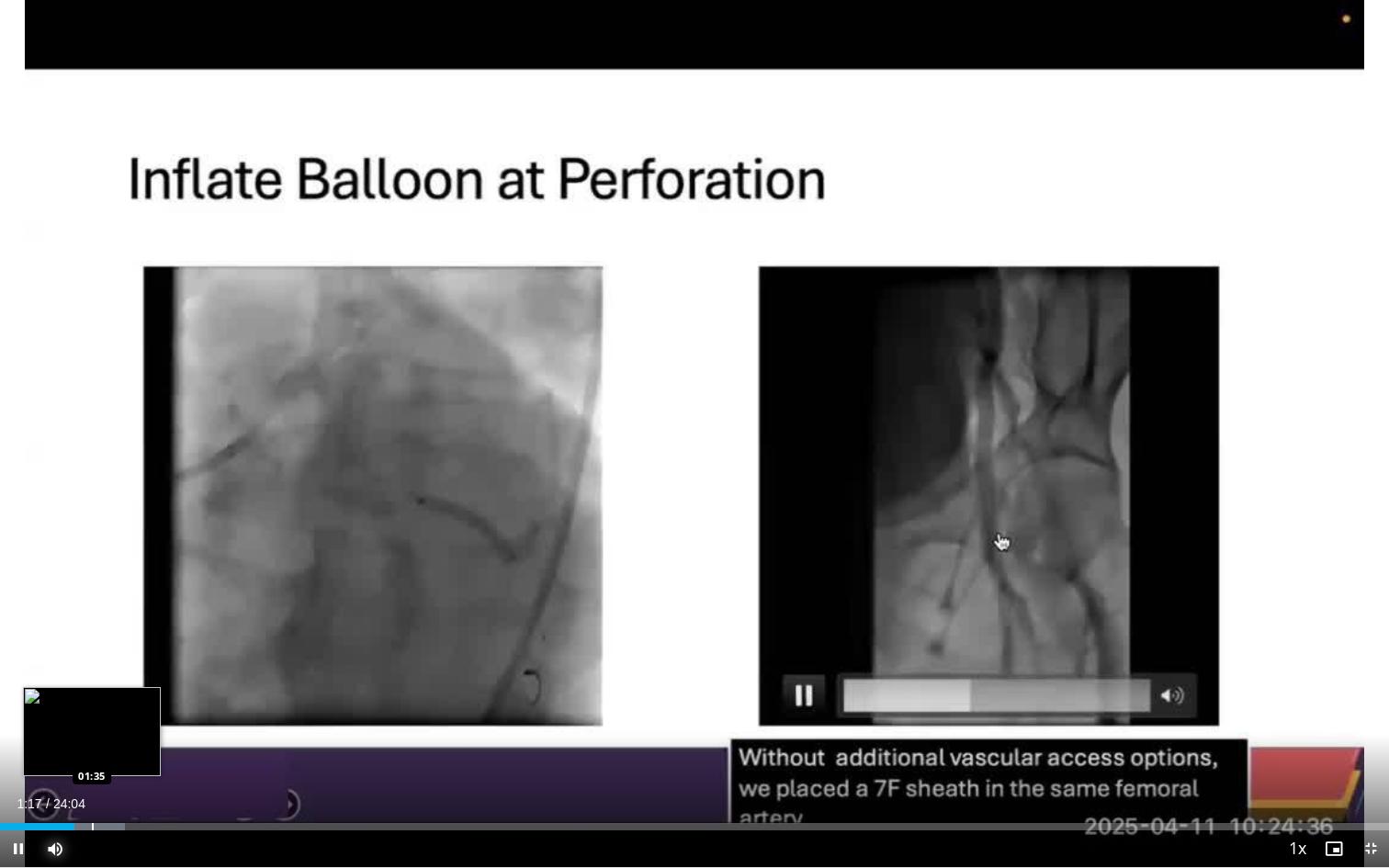 click at bounding box center [93, 827] 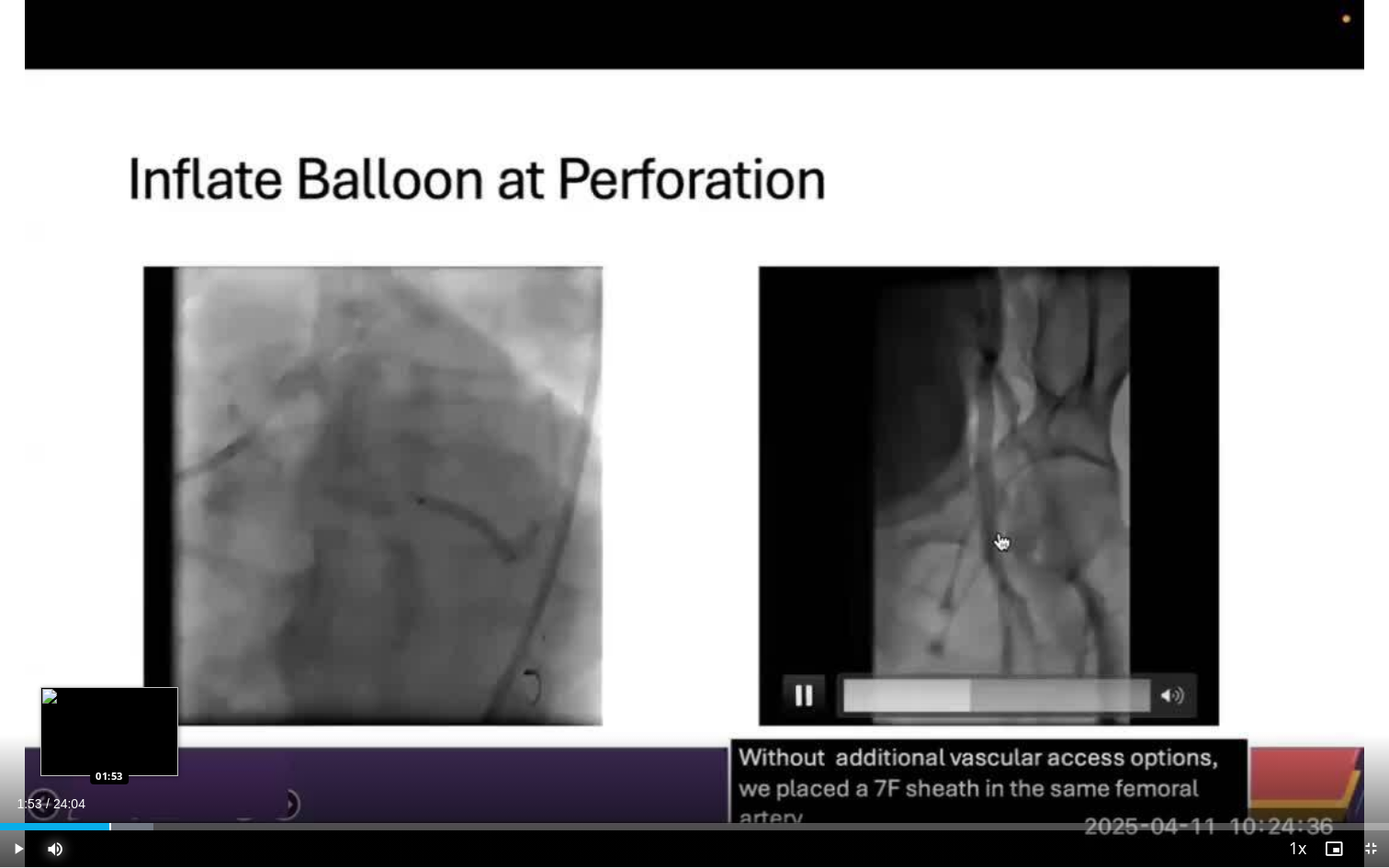 click at bounding box center (110, 827) 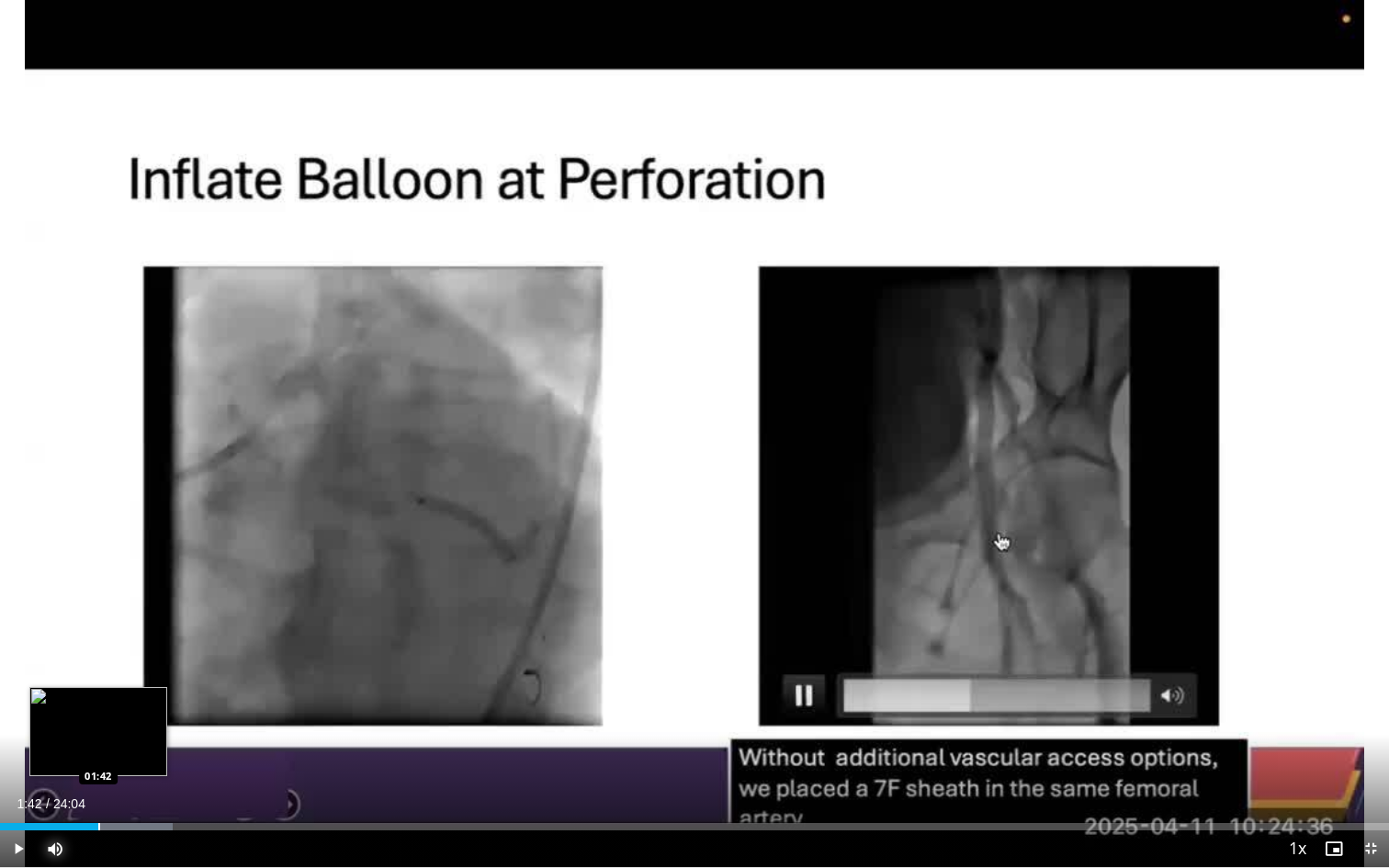 click at bounding box center [99, 827] 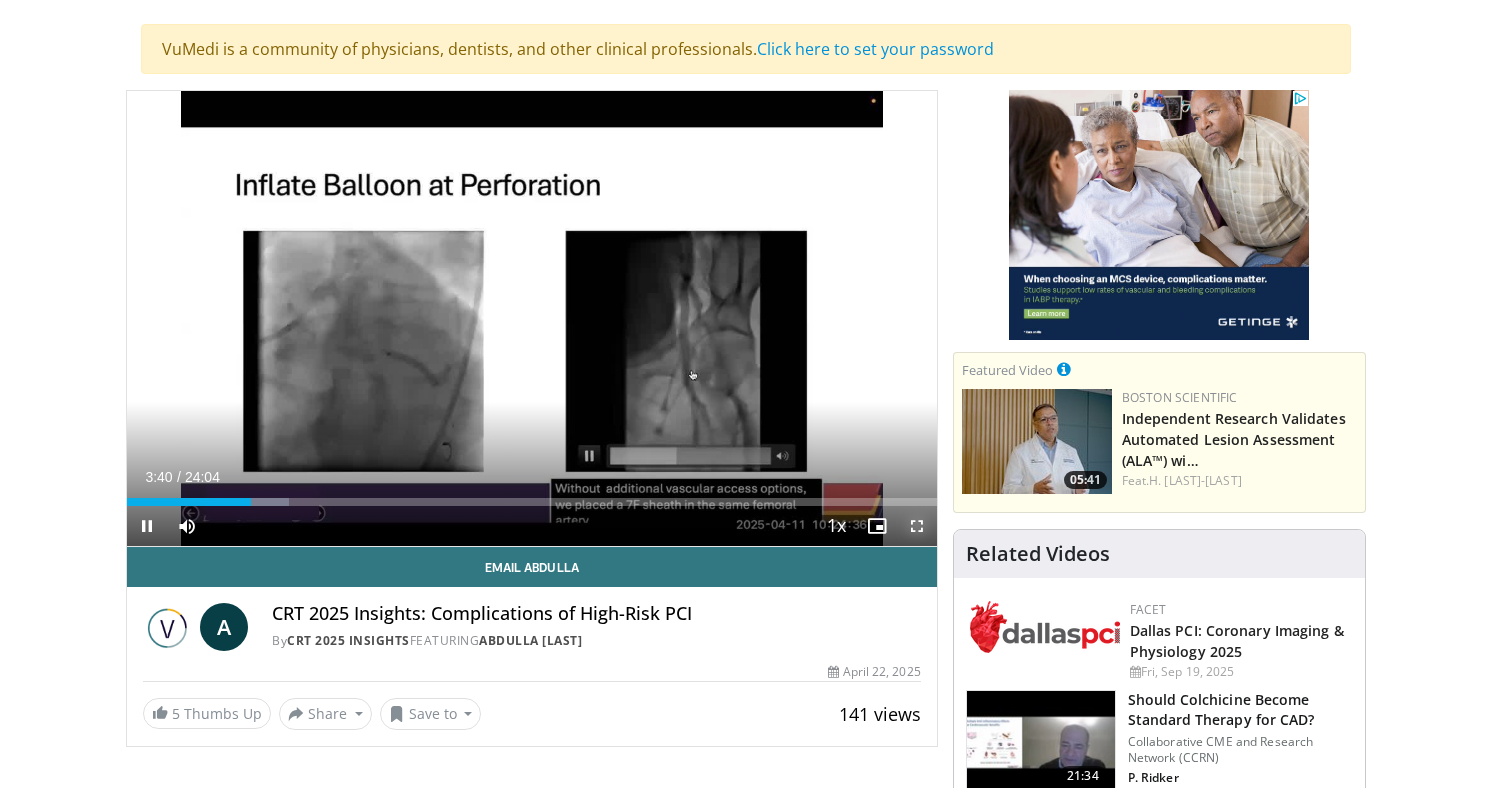 click at bounding box center [917, 526] 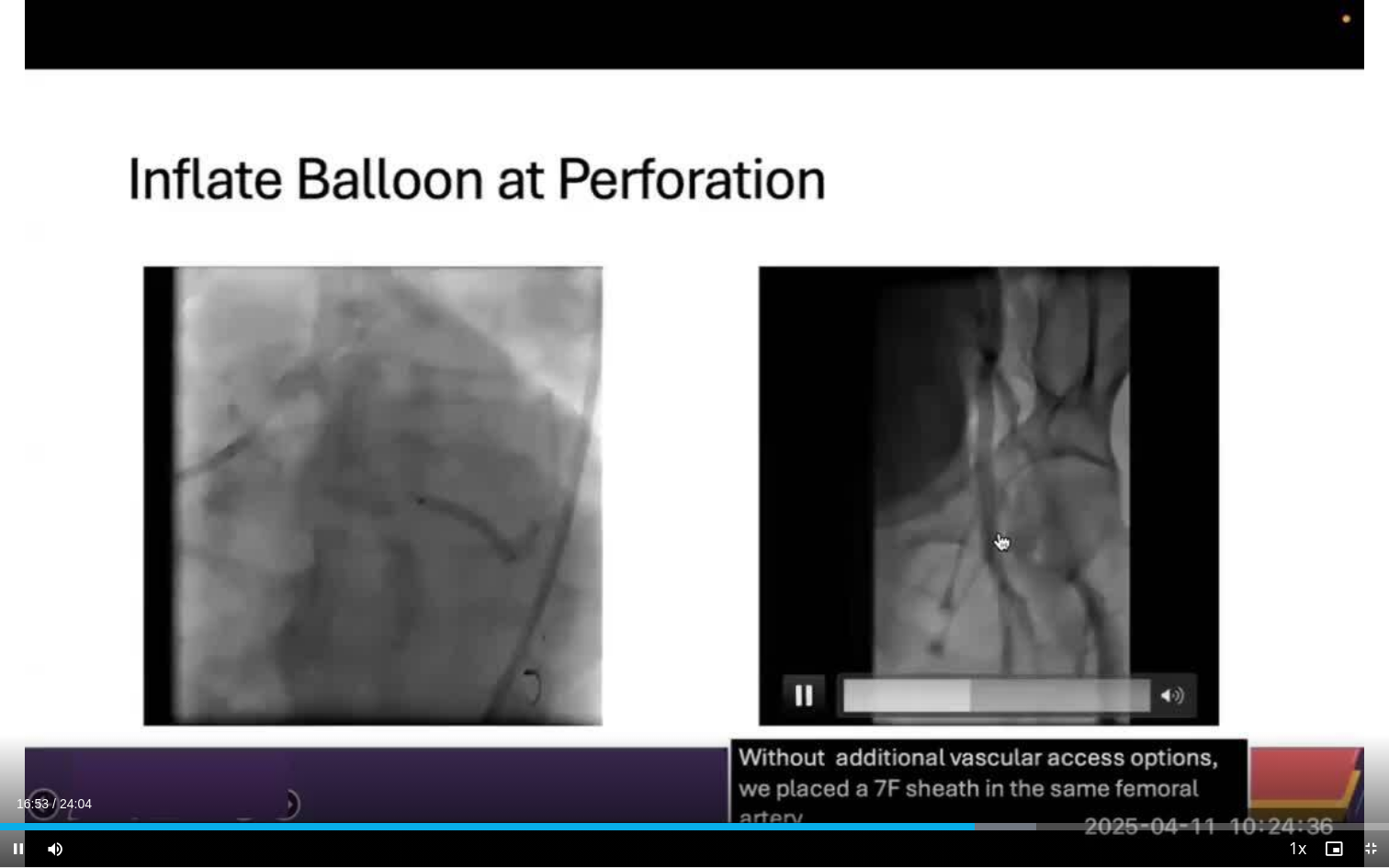 click on "Current Time  16:53 / Duration  24:04 Pause Skip Backward Skip Forward Mute 0% Loaded :  74.62% 16:53 16:29 Stream Type  LIVE Seek to live, currently behind live LIVE   1x Playback Rate 0.5x 0.75x 1x , selected 1.25x 1.5x 1.75x 2x Chapters Chapters Descriptions descriptions off , selected Captions captions settings , opens captions settings dialog captions off , selected Audio Track en (Main) , selected Exit Fullscreen Enable picture-in-picture mode" at bounding box center (694, 849) 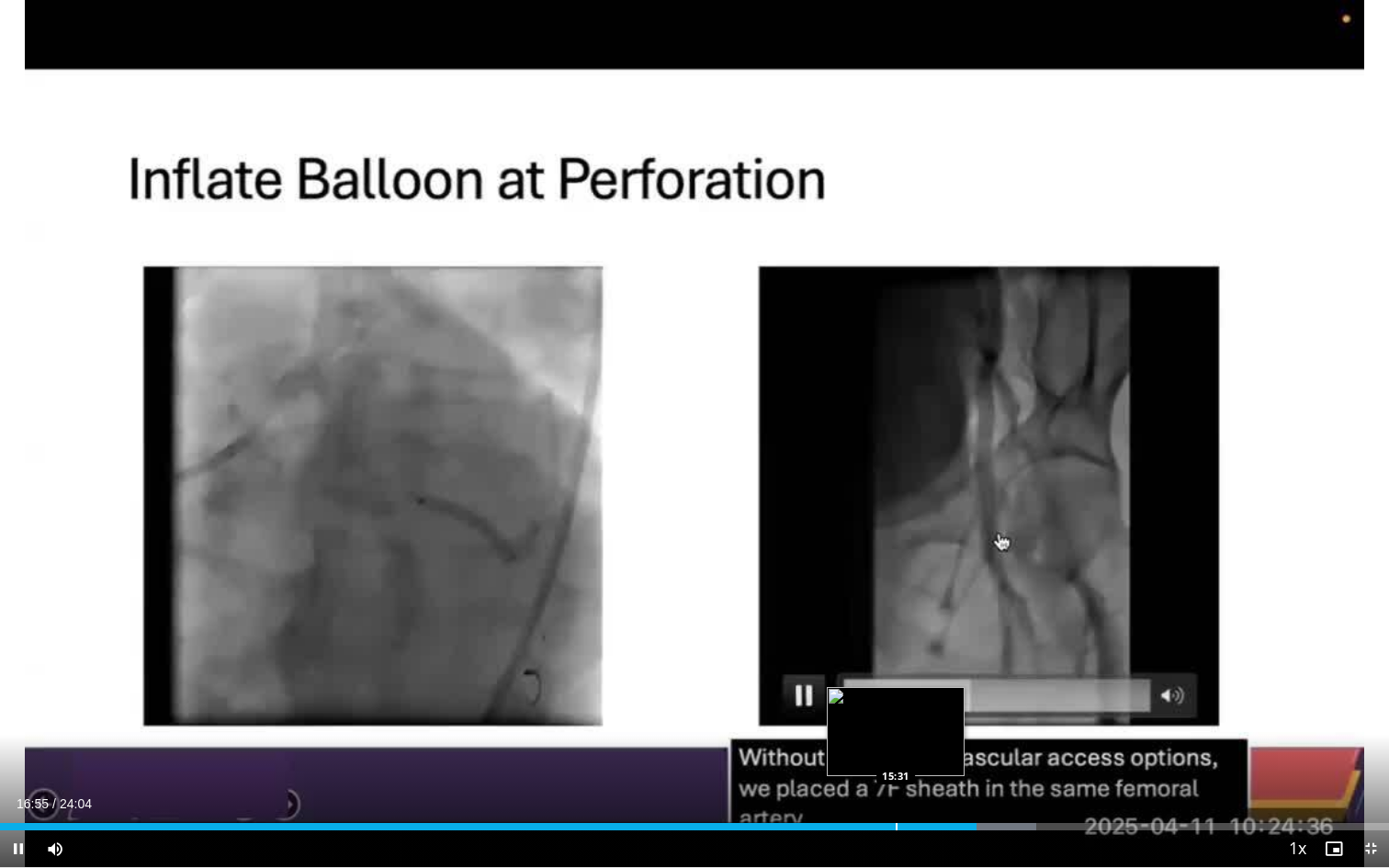 click at bounding box center (897, 827) 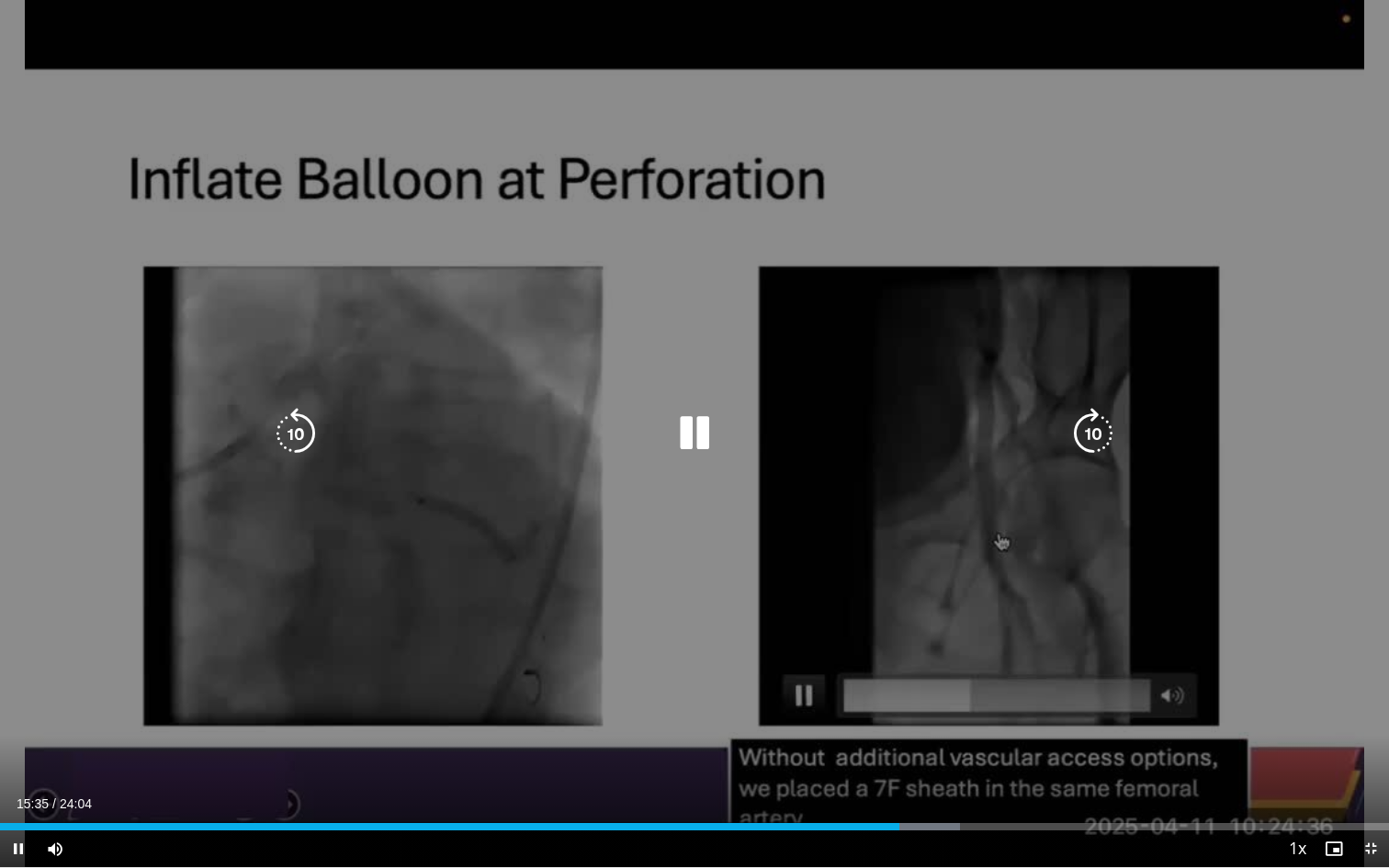 click at bounding box center [1093, 434] 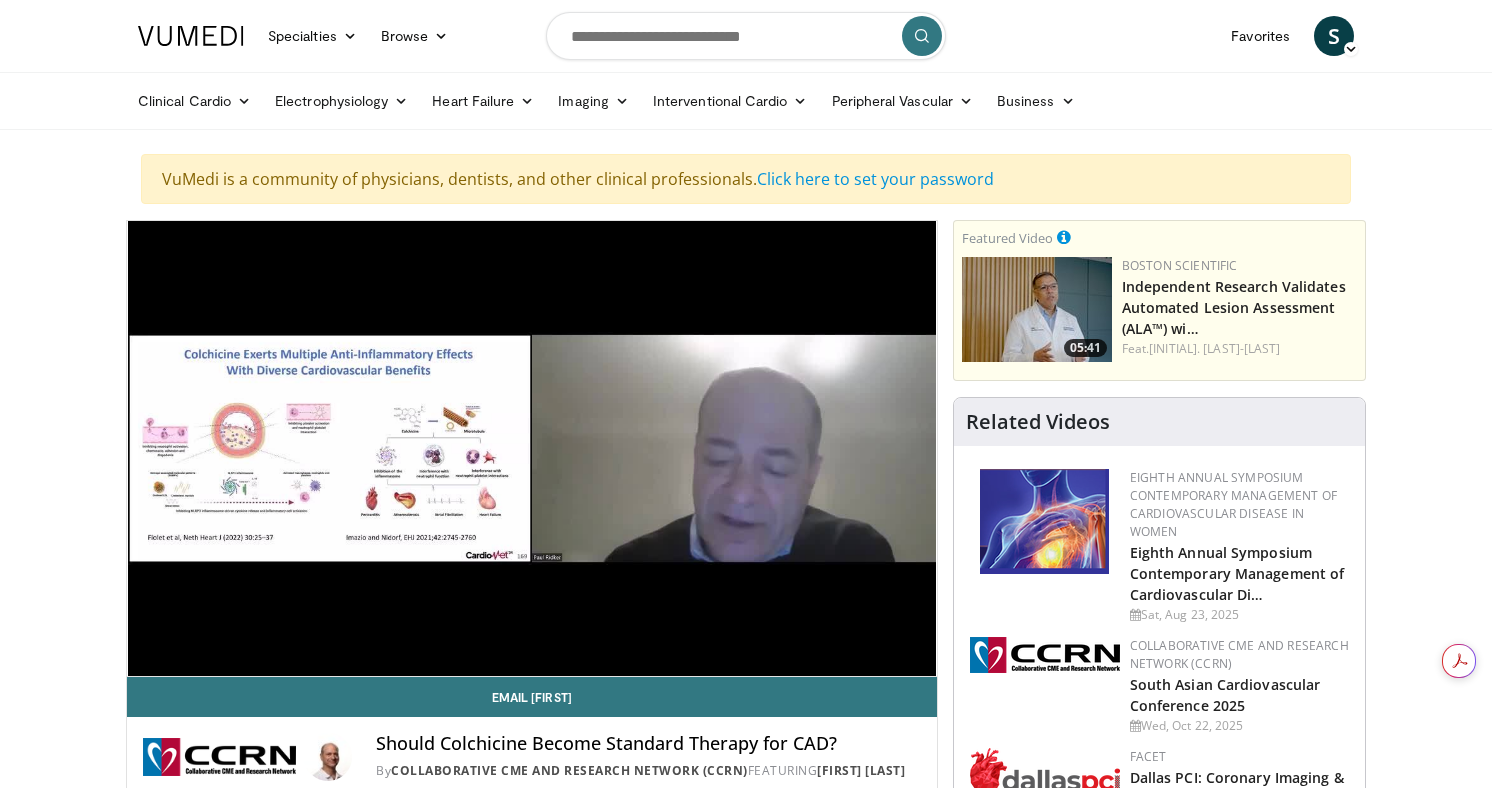 scroll, scrollTop: 0, scrollLeft: 0, axis: both 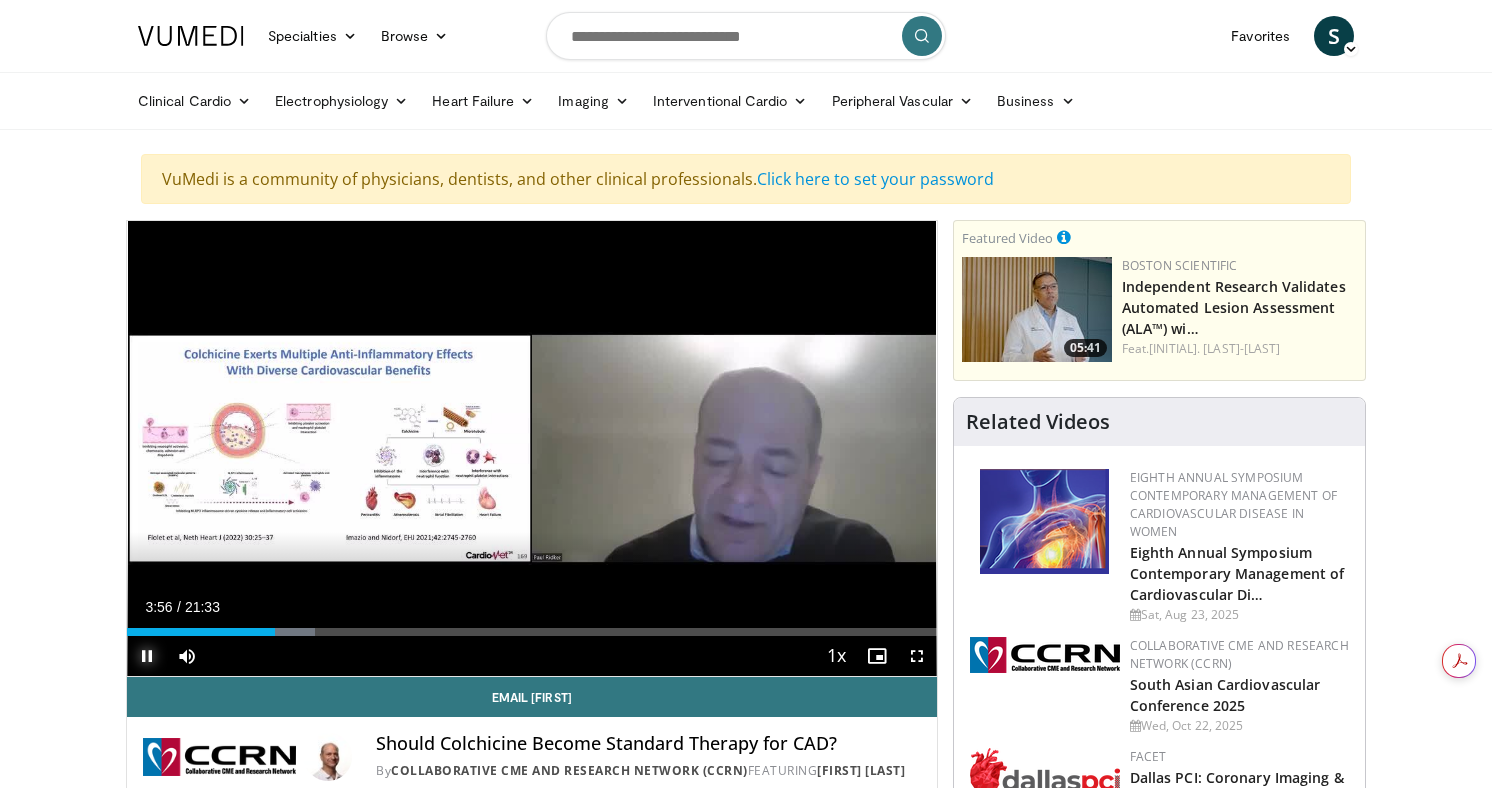 click at bounding box center (147, 656) 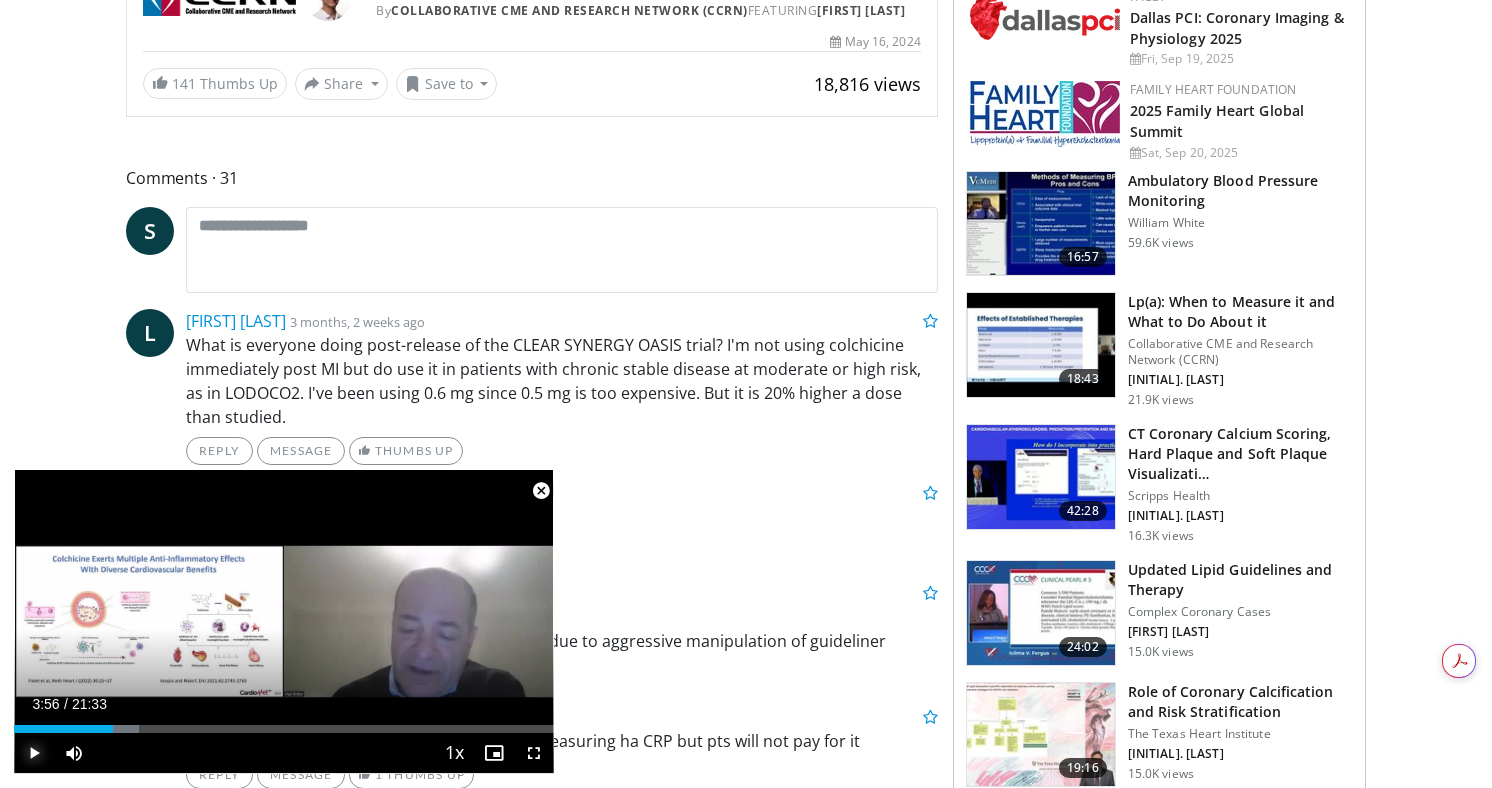 scroll, scrollTop: 771, scrollLeft: 0, axis: vertical 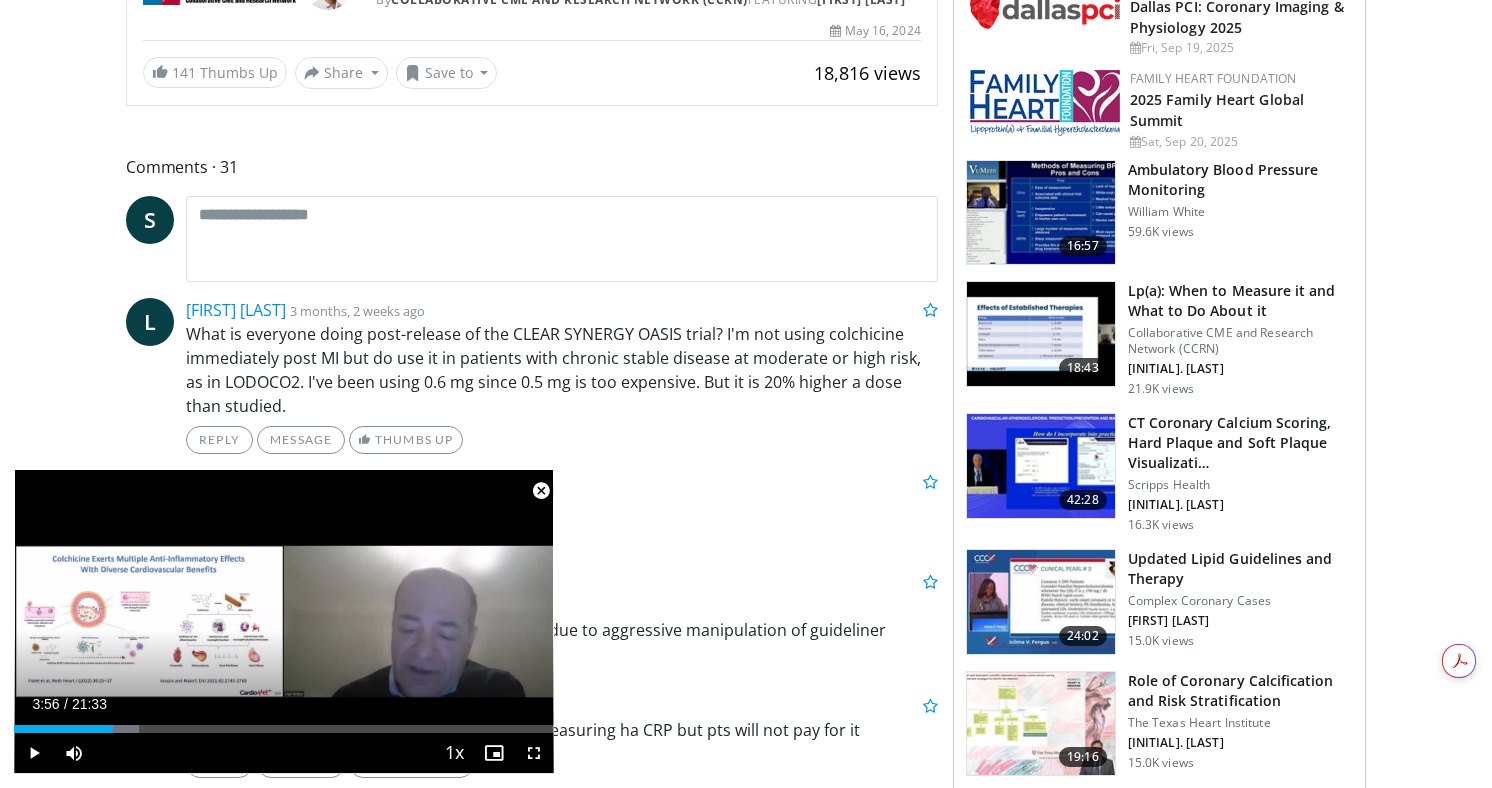 click at bounding box center (541, 491) 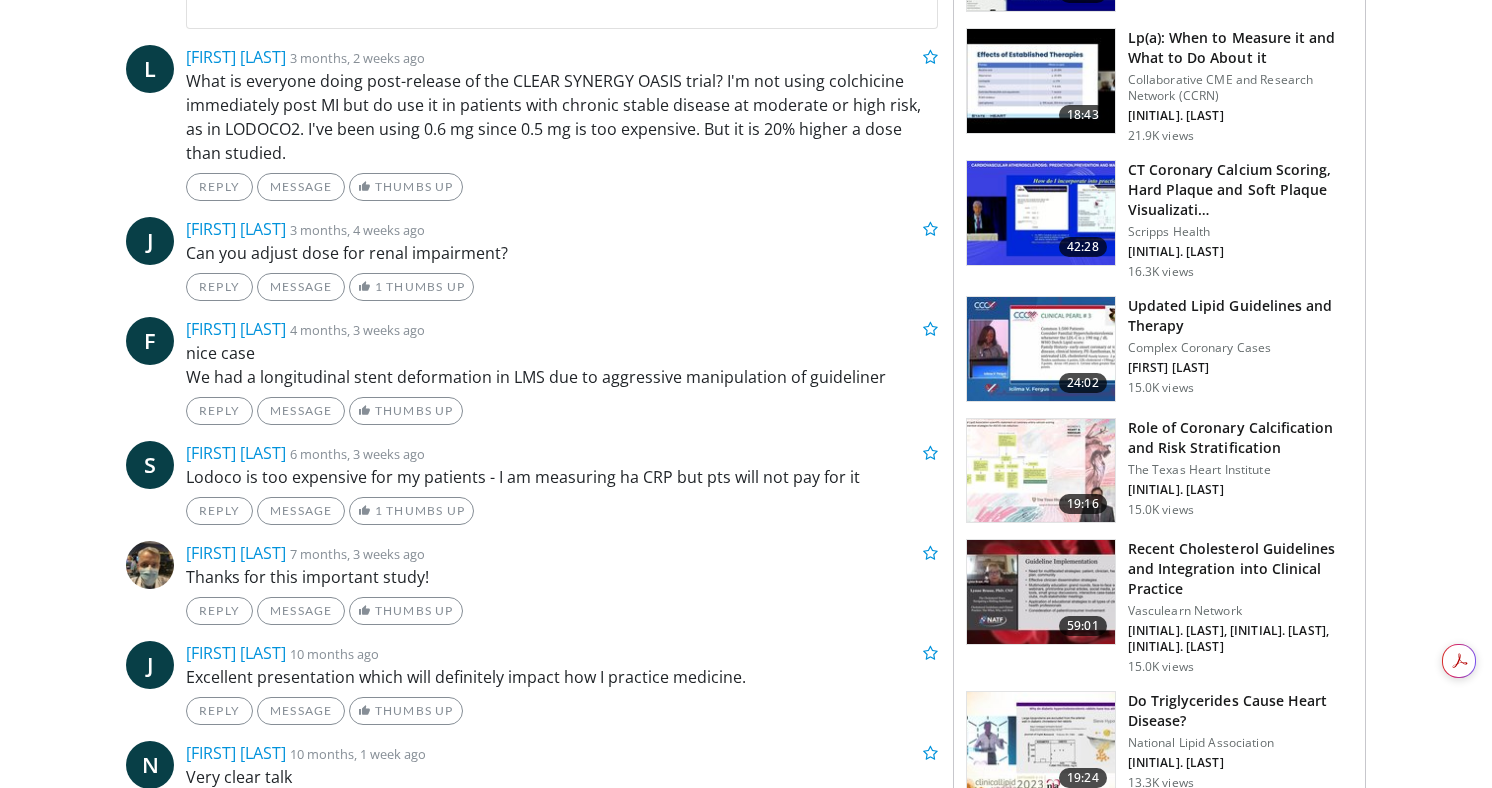 scroll, scrollTop: 0, scrollLeft: 0, axis: both 